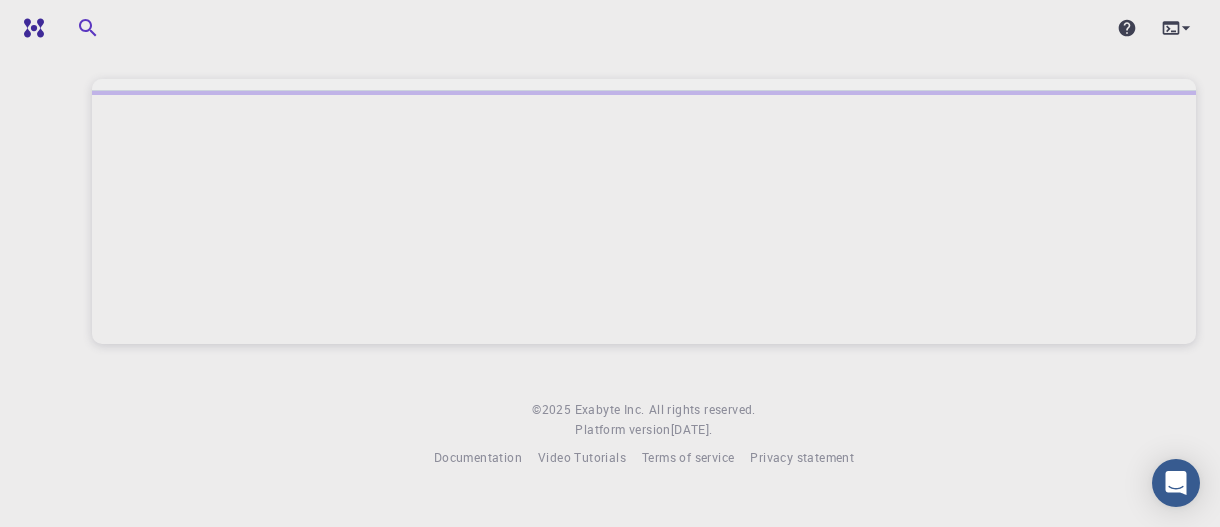 scroll, scrollTop: 0, scrollLeft: 0, axis: both 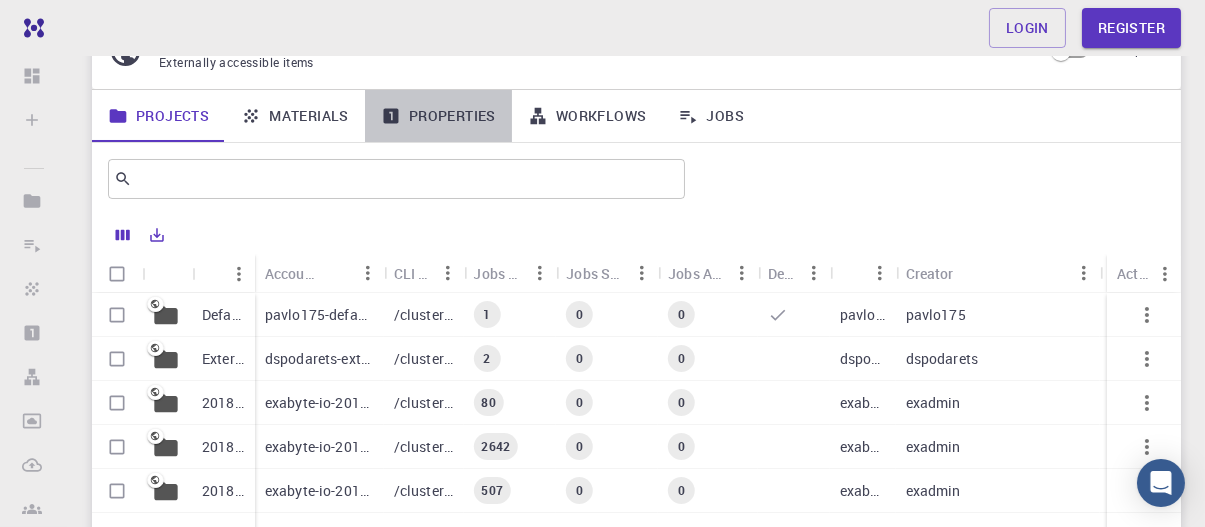 click on "Properties" at bounding box center [438, 116] 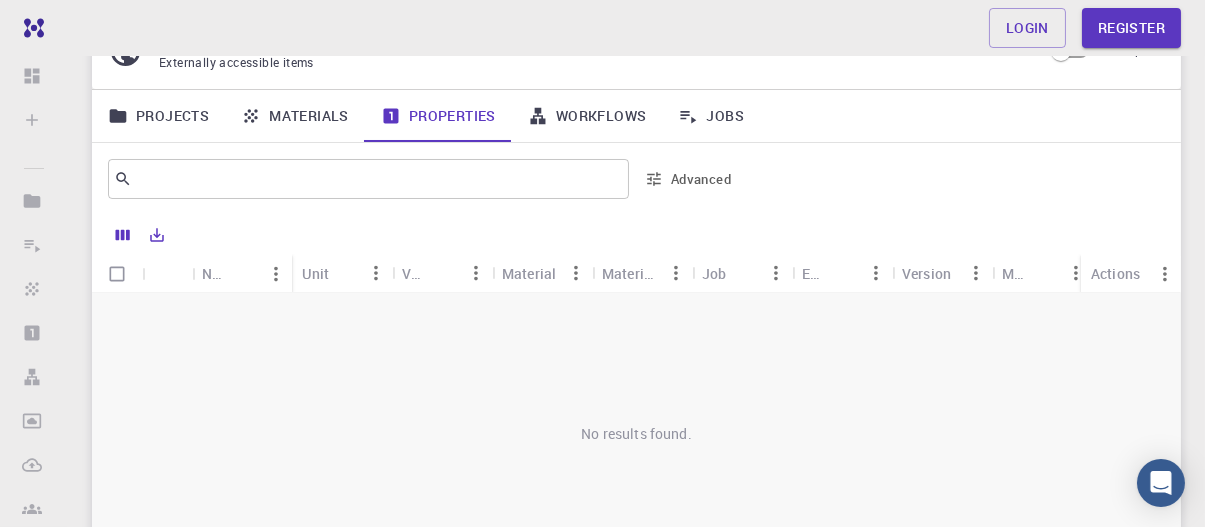 click on "Materials" at bounding box center [295, 116] 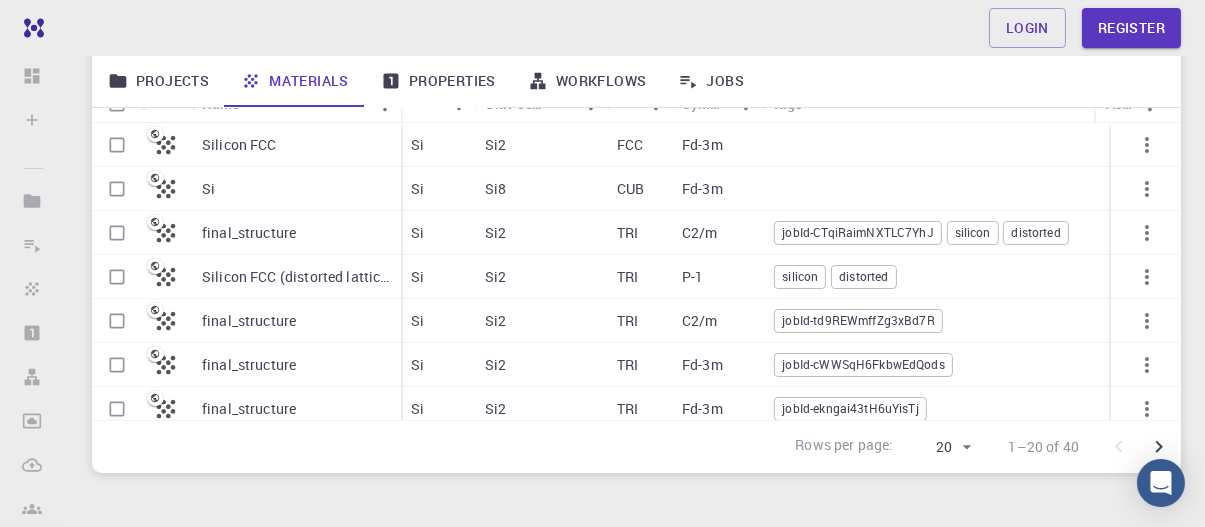 scroll, scrollTop: 300, scrollLeft: 0, axis: vertical 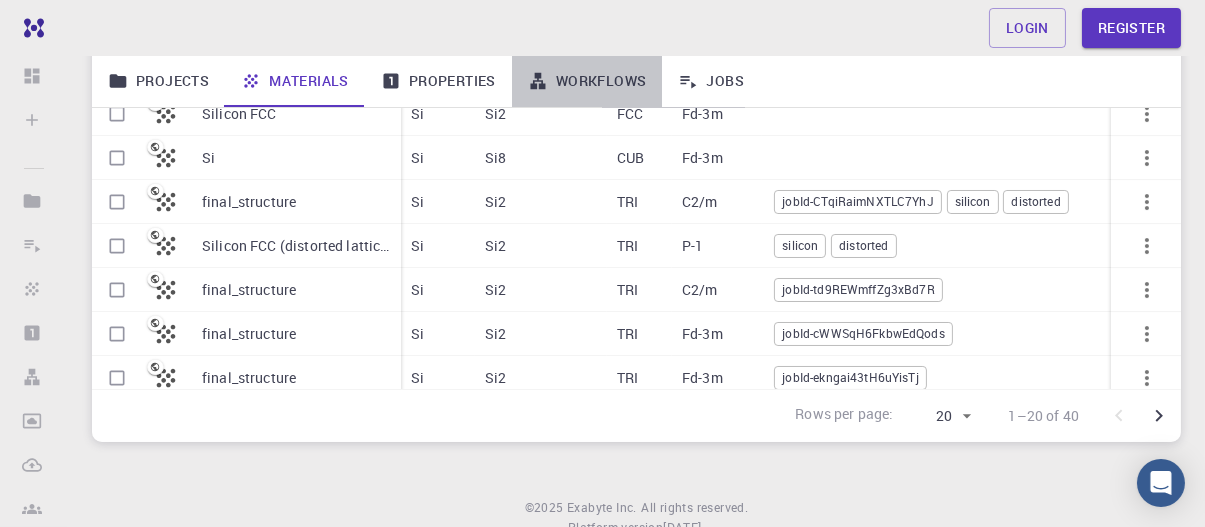 click on "Workflows" at bounding box center (587, 81) 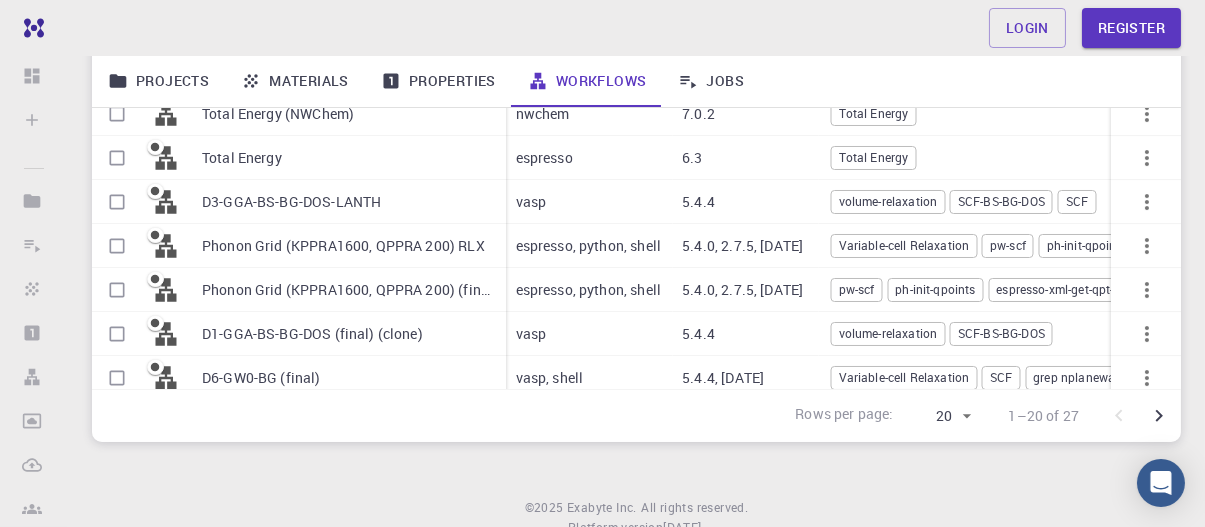 scroll, scrollTop: 100, scrollLeft: 0, axis: vertical 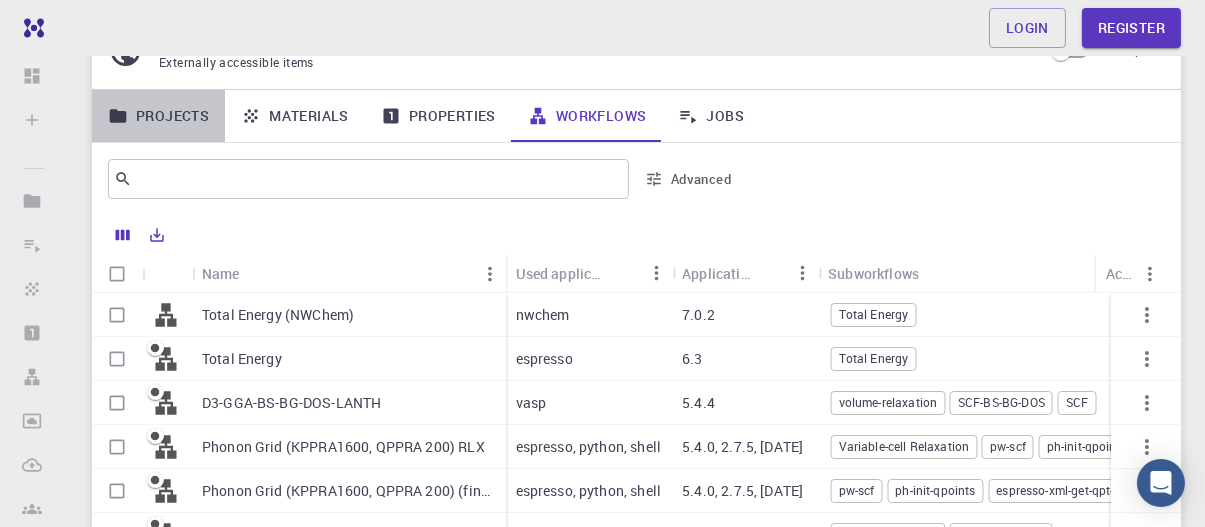 click on "Projects" at bounding box center [158, 116] 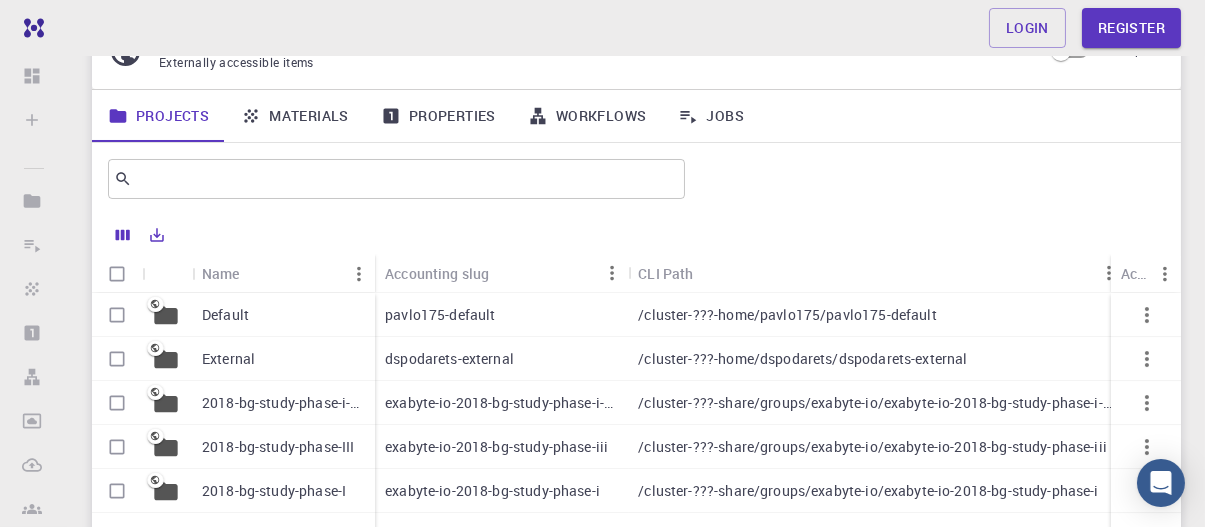 click on "2018-bg-study-phase-i-ph" at bounding box center (283, 403) 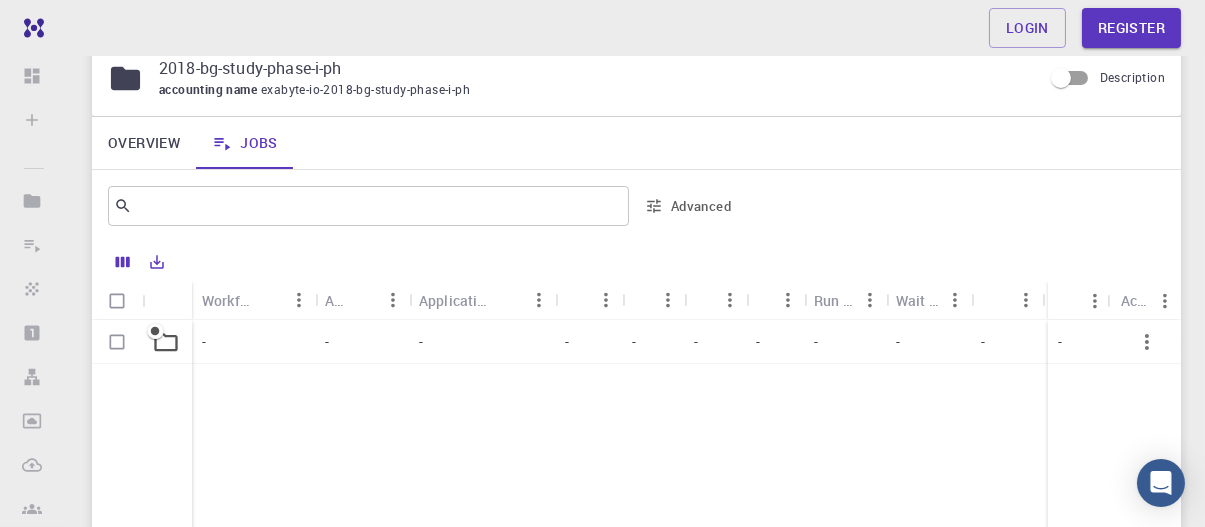 scroll, scrollTop: 0, scrollLeft: 0, axis: both 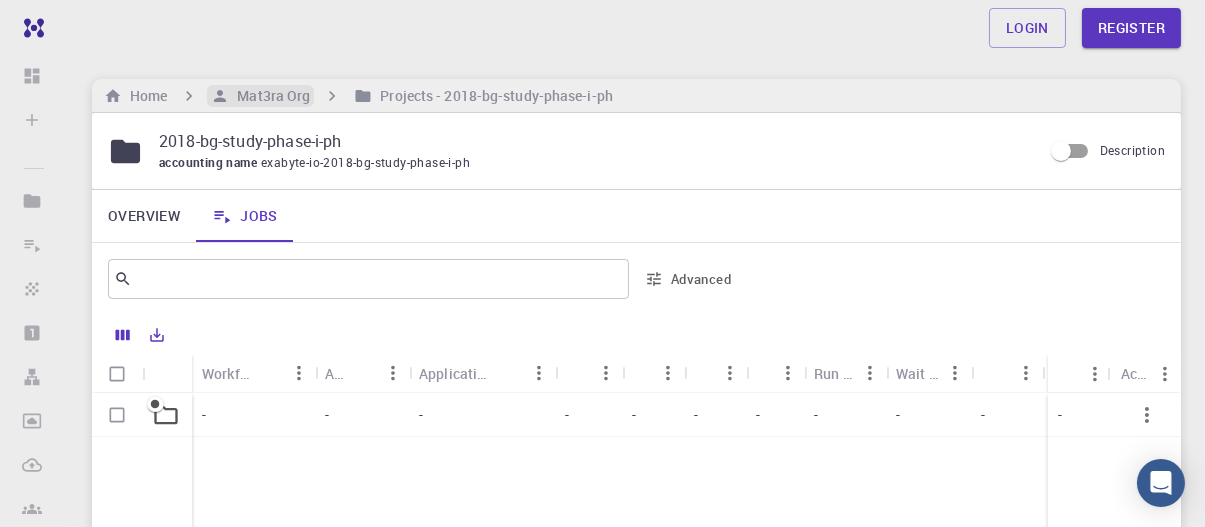 click on "Mat3ra Org" at bounding box center (269, 96) 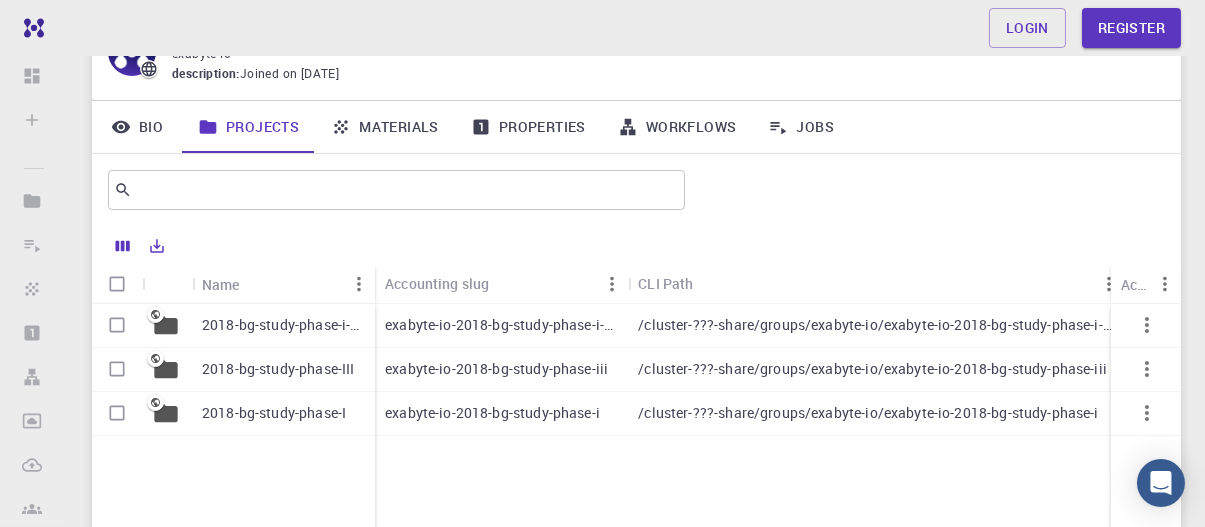 scroll, scrollTop: 200, scrollLeft: 0, axis: vertical 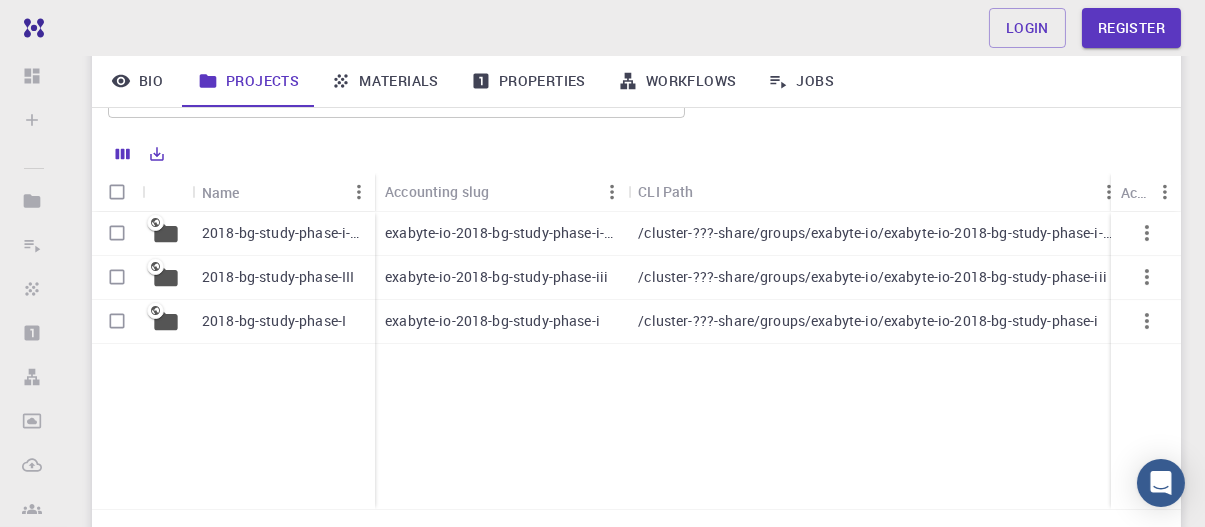 click on "2018-bg-study-phase-I" at bounding box center [274, 321] 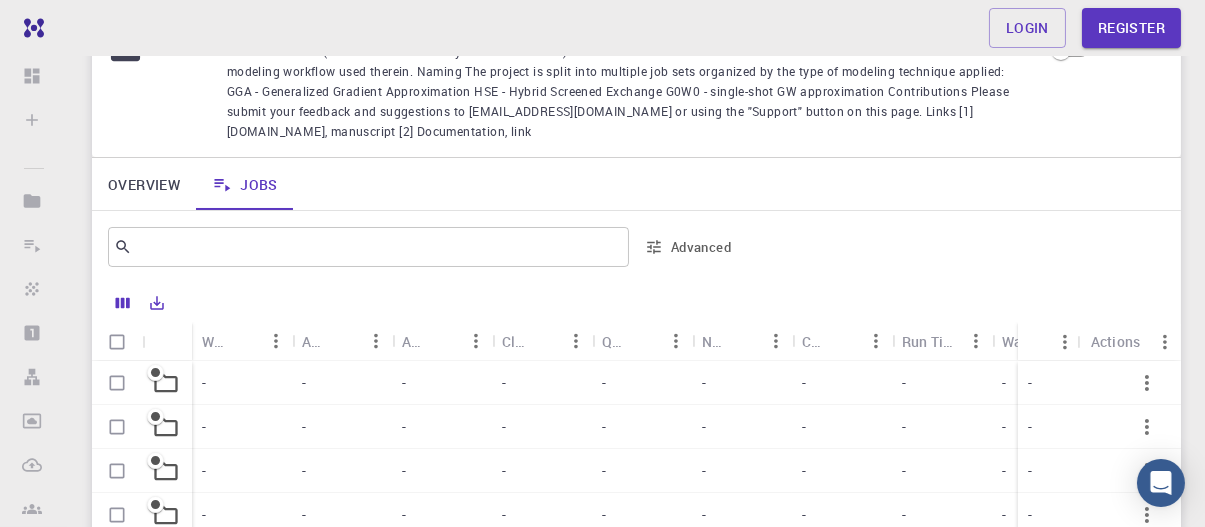 scroll, scrollTop: 300, scrollLeft: 0, axis: vertical 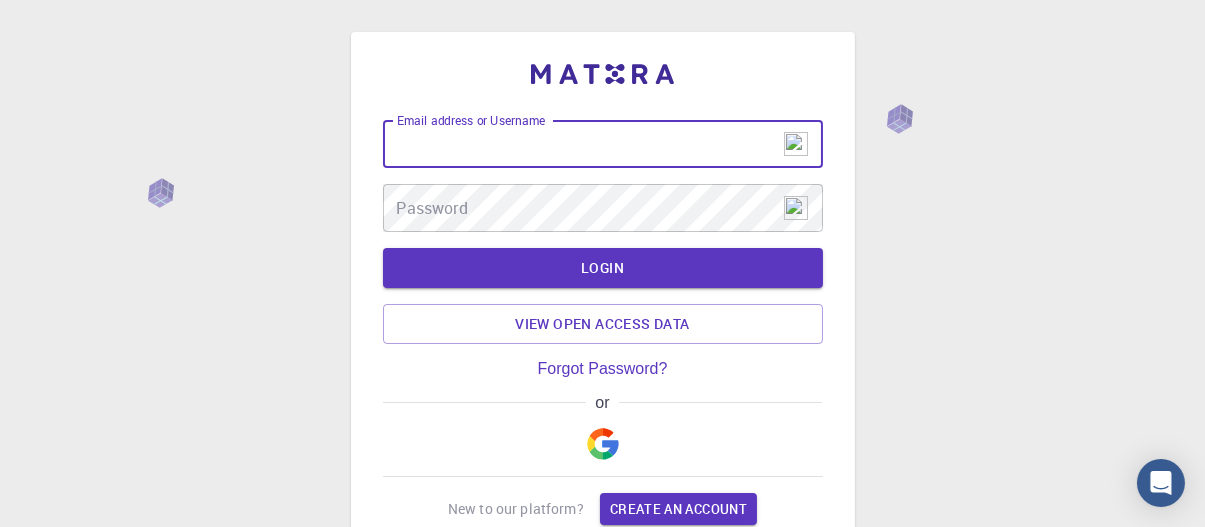 click on "Email address or Username" at bounding box center [603, 144] 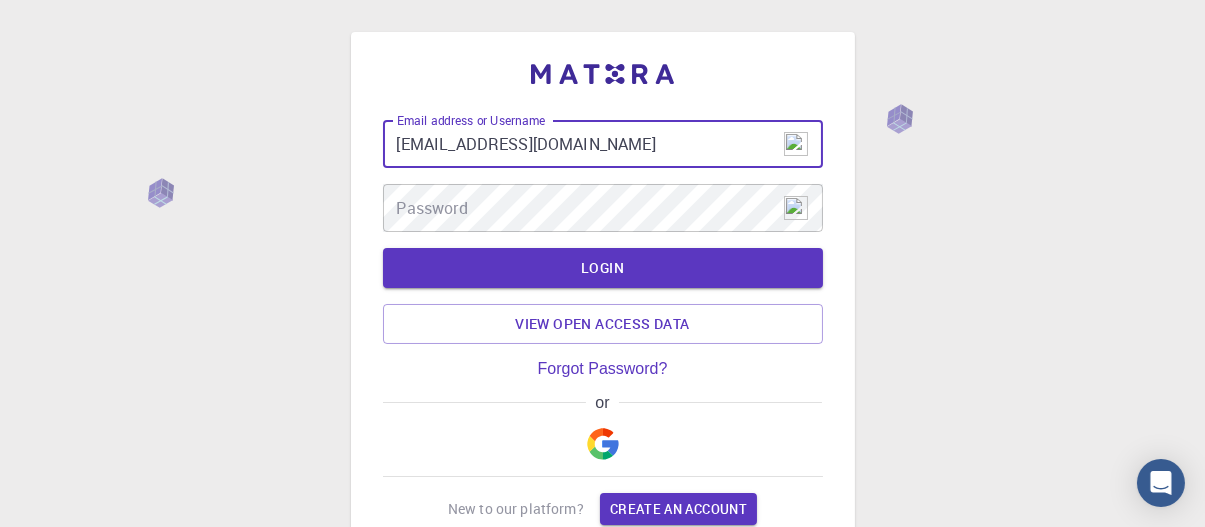 type on "erdal.balcan@gmail.com" 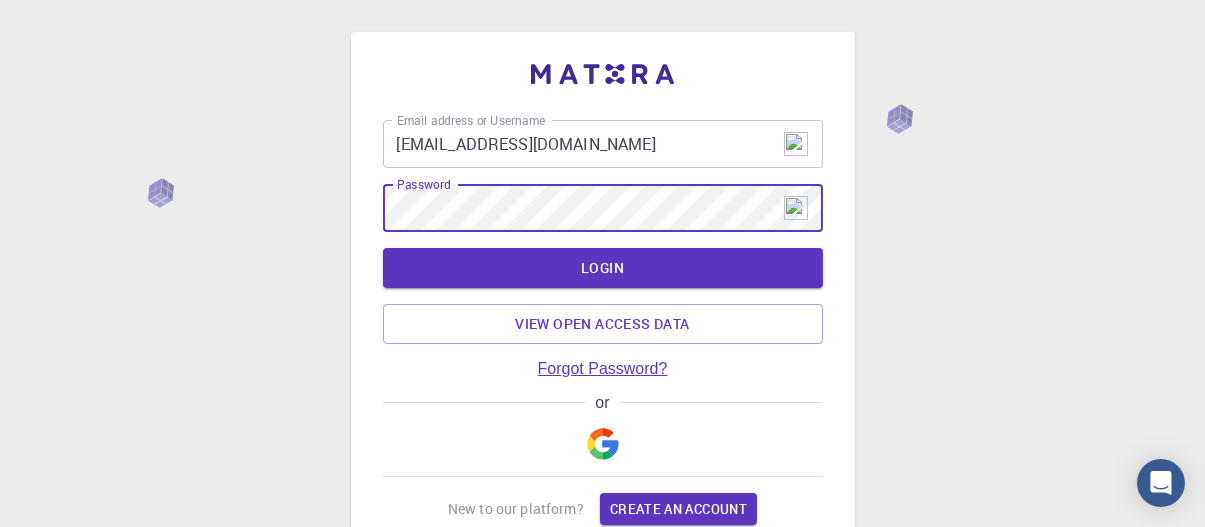 click on "Forgot Password?" at bounding box center (603, 369) 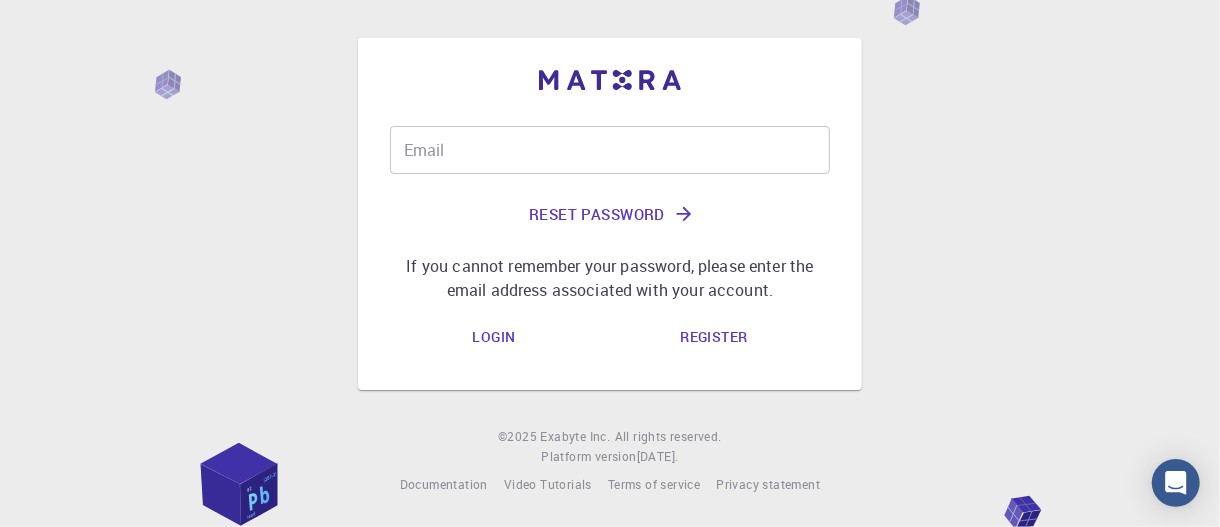 click on "Email" at bounding box center (610, 150) 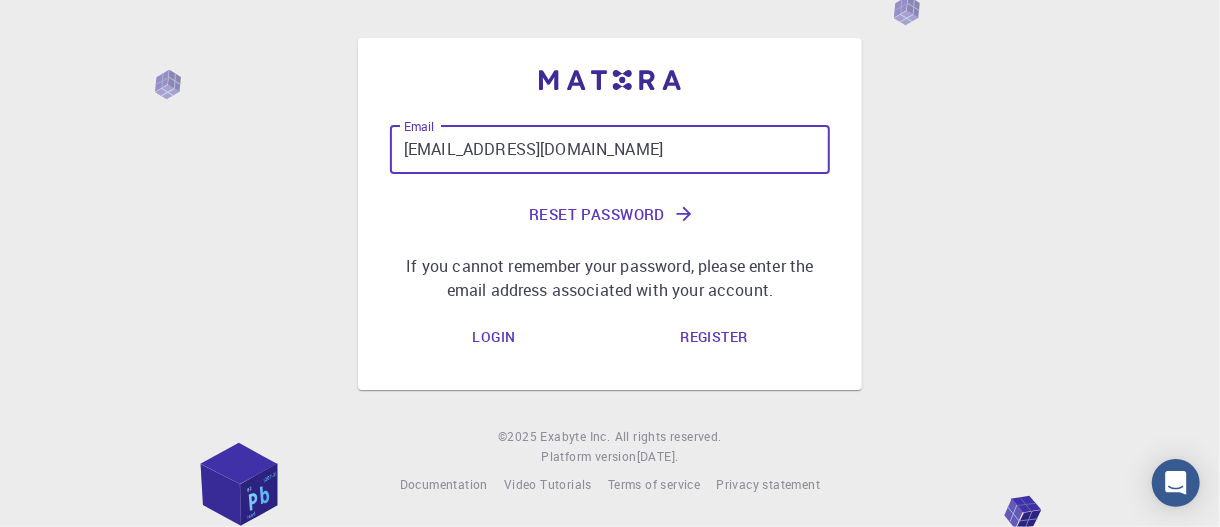 type on "erdal.balcan@gmail.com" 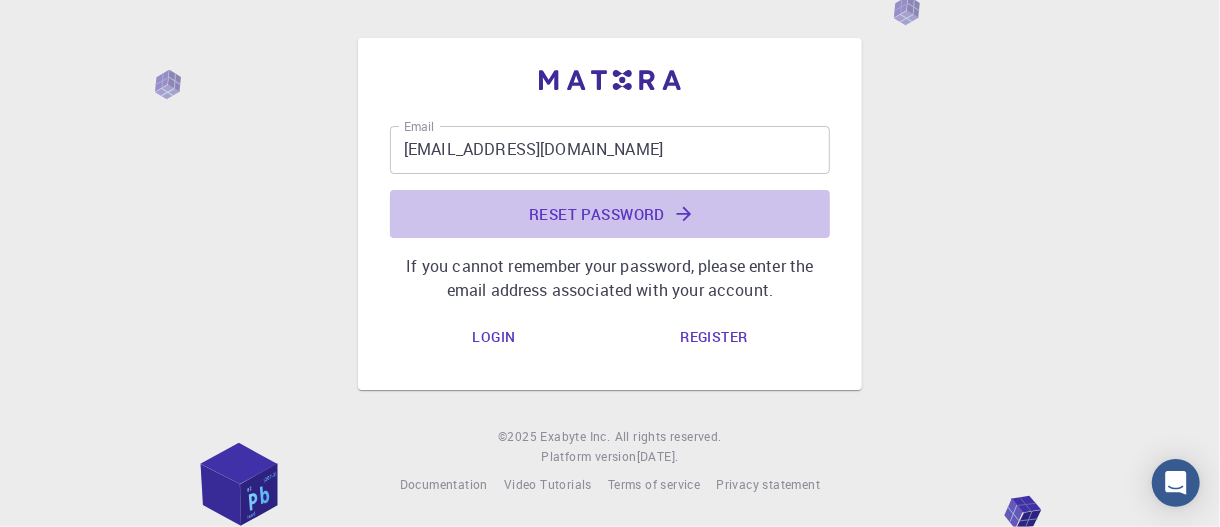 click on "Reset Password" 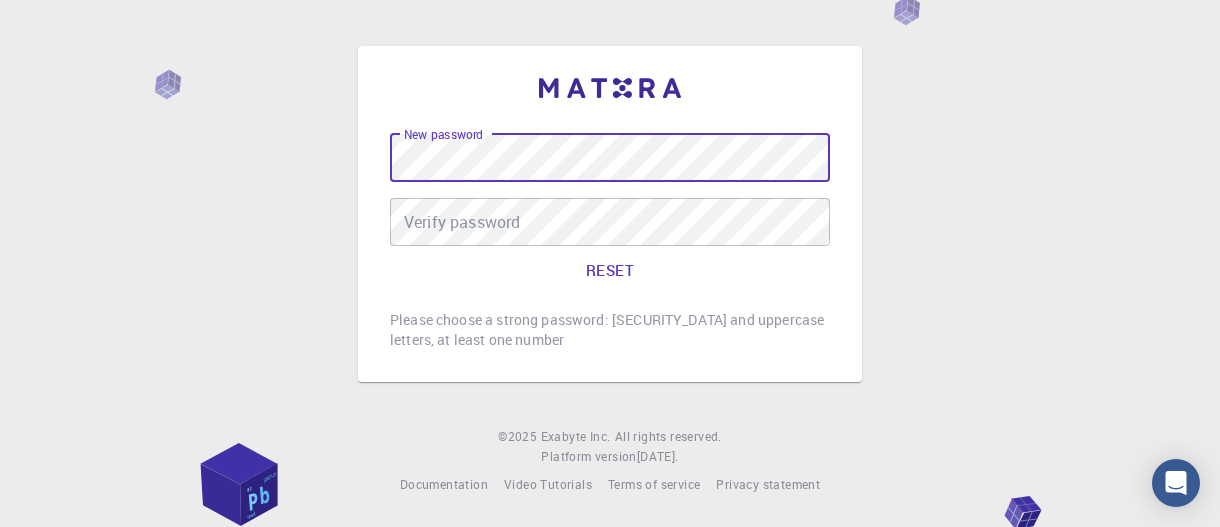 scroll, scrollTop: 0, scrollLeft: 0, axis: both 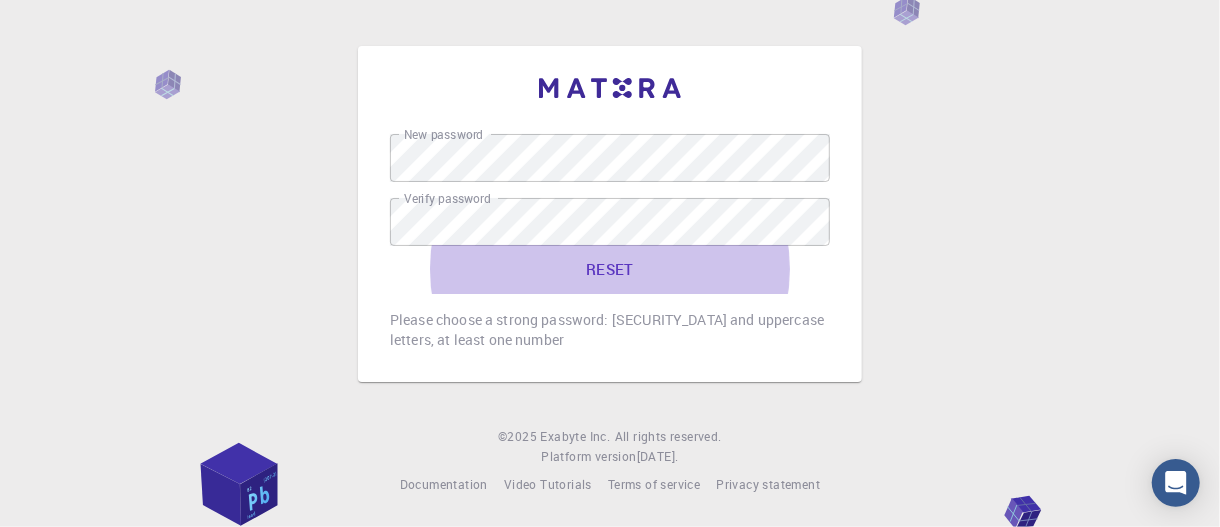click on "RESET" 